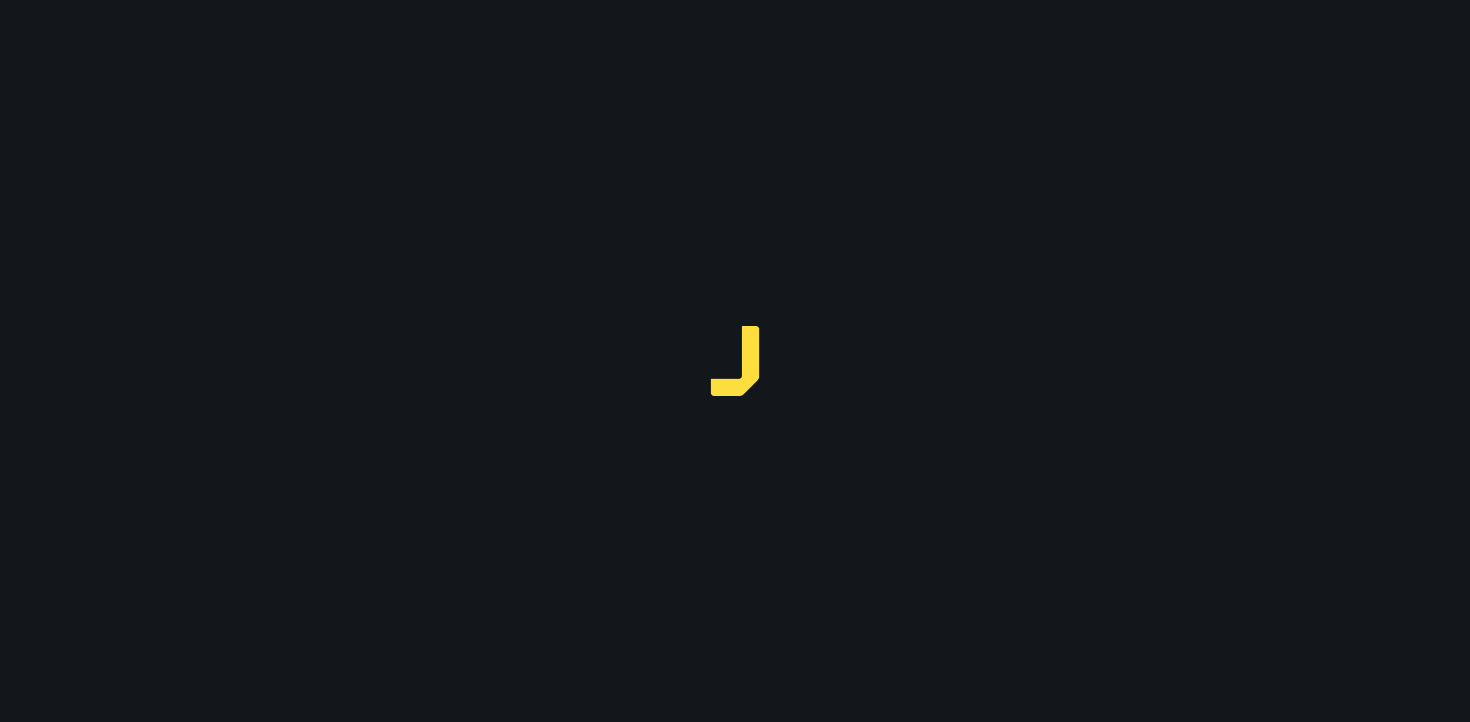 scroll, scrollTop: 0, scrollLeft: 0, axis: both 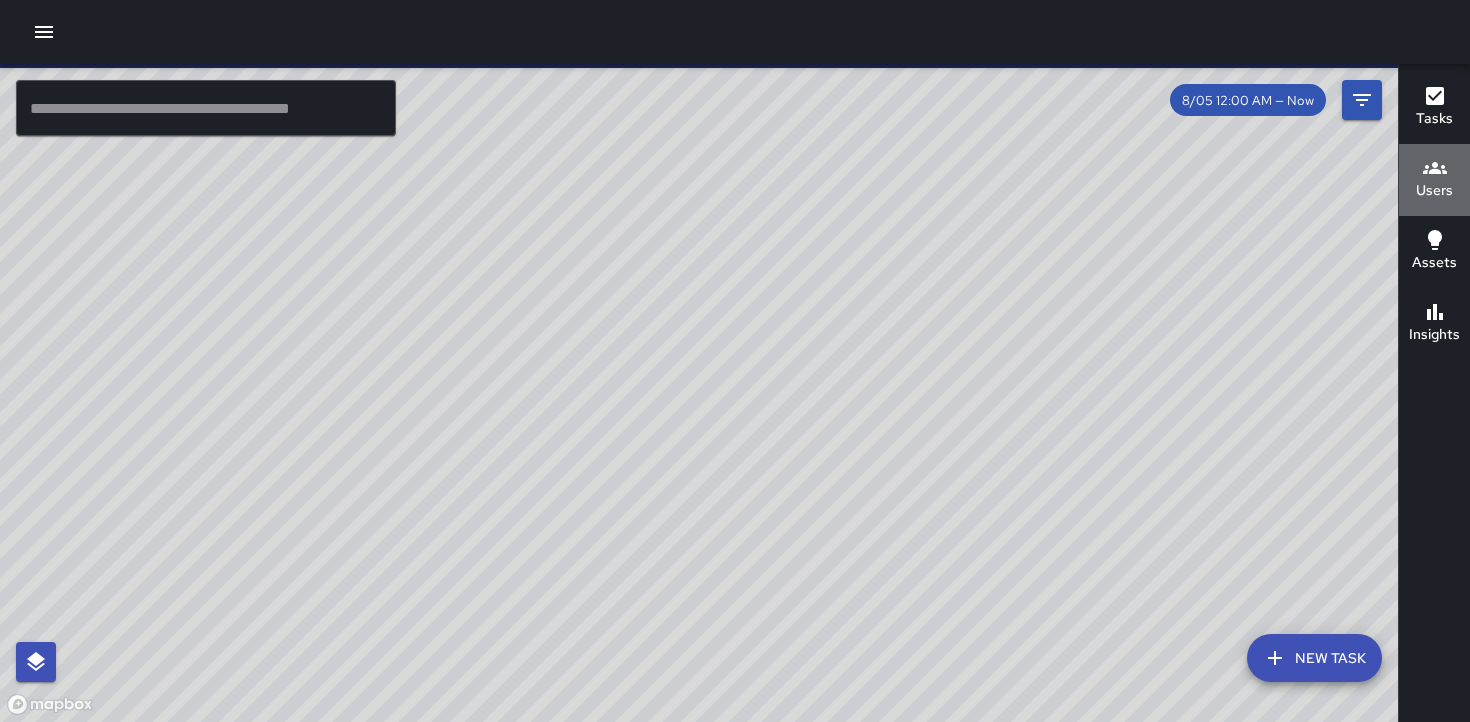 click 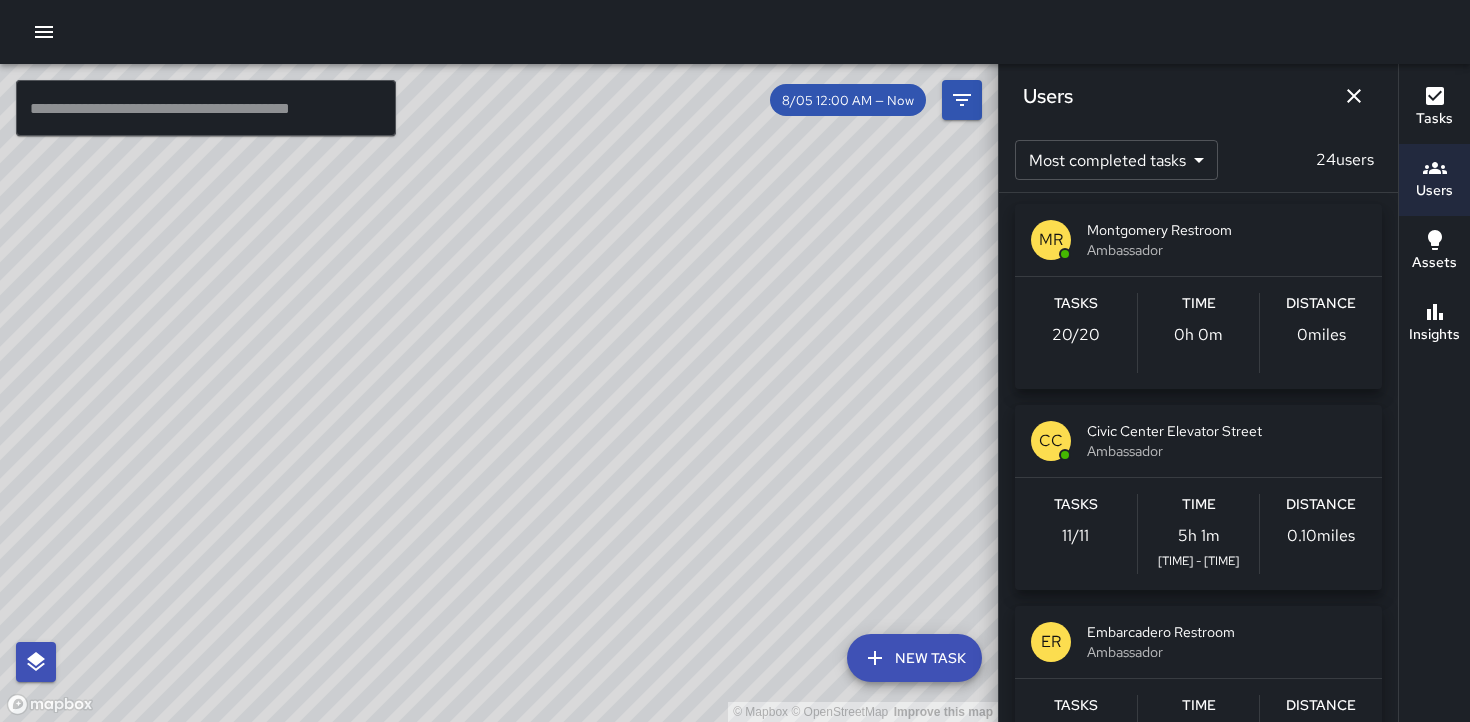 scroll, scrollTop: 0, scrollLeft: 0, axis: both 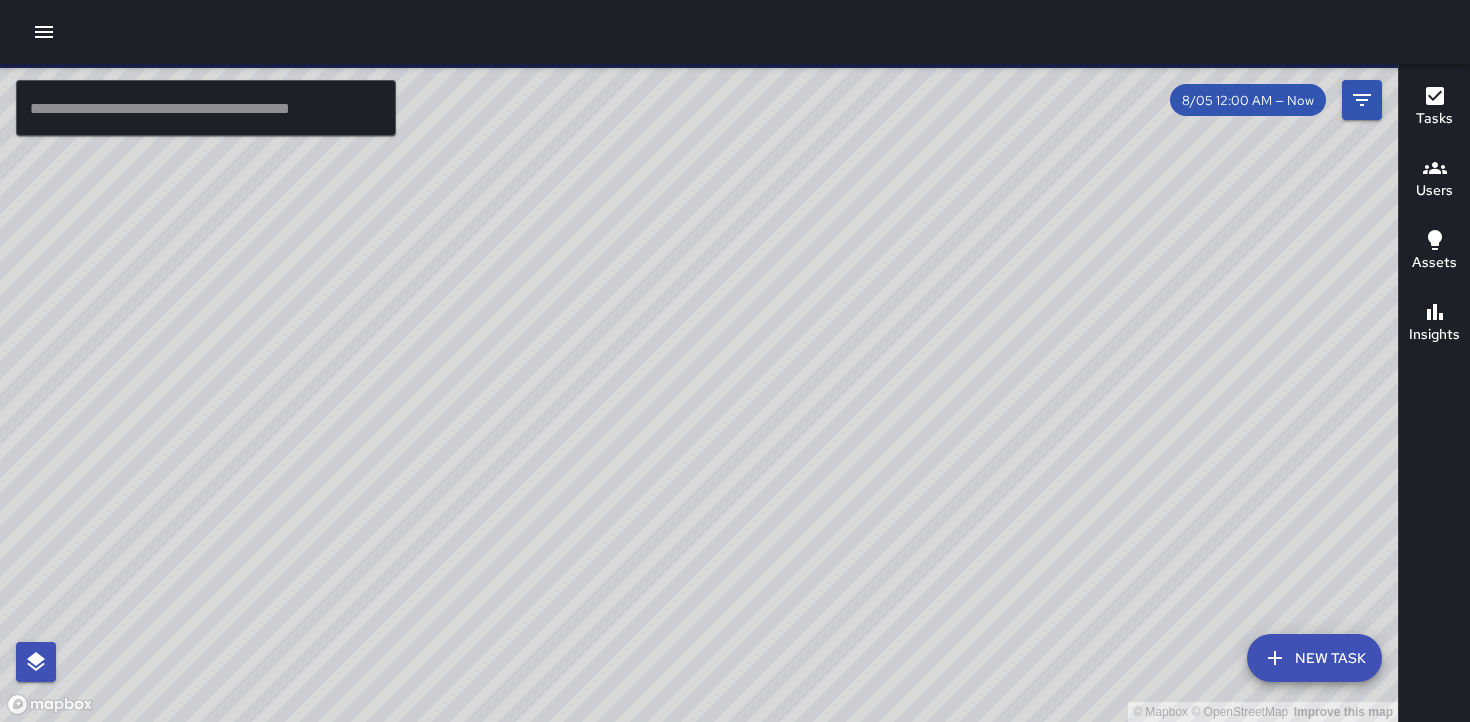 click on "Users" at bounding box center (1434, 191) 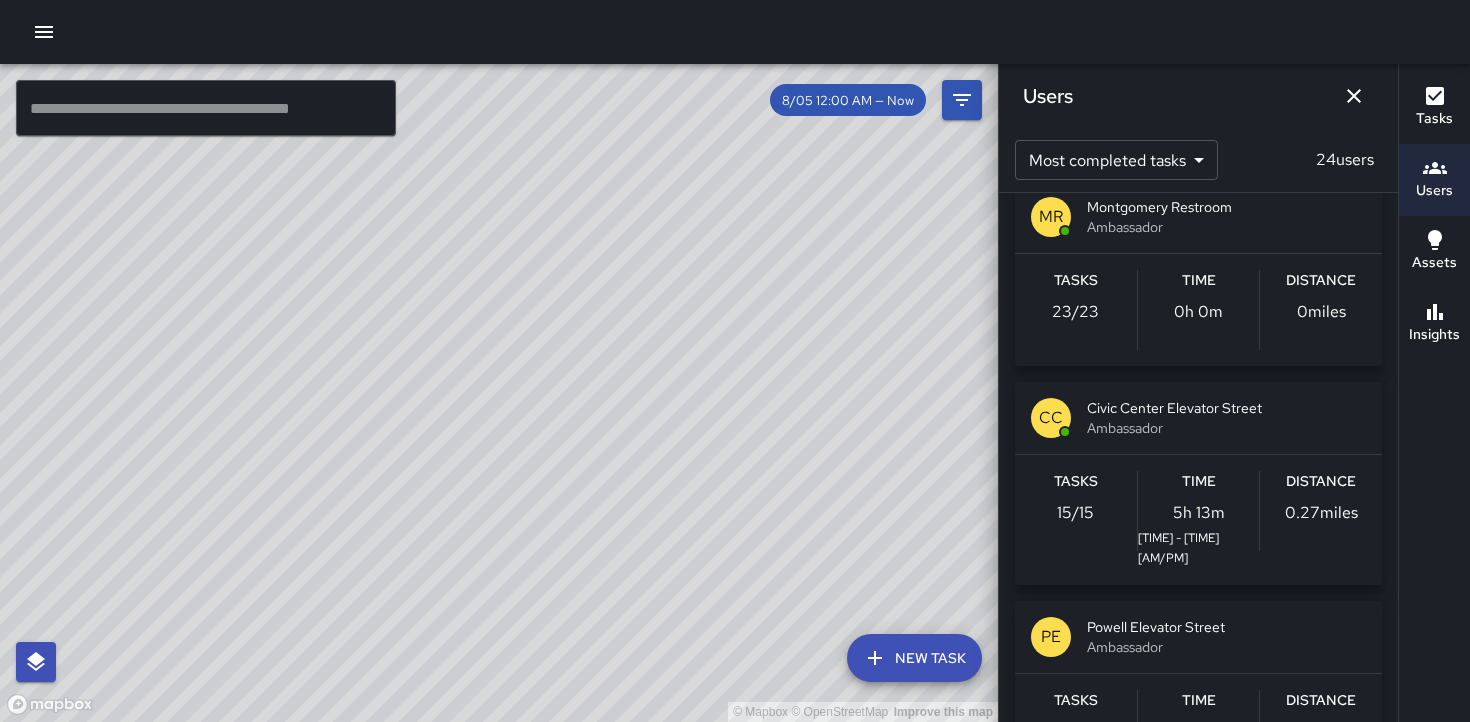 scroll, scrollTop: 0, scrollLeft: 0, axis: both 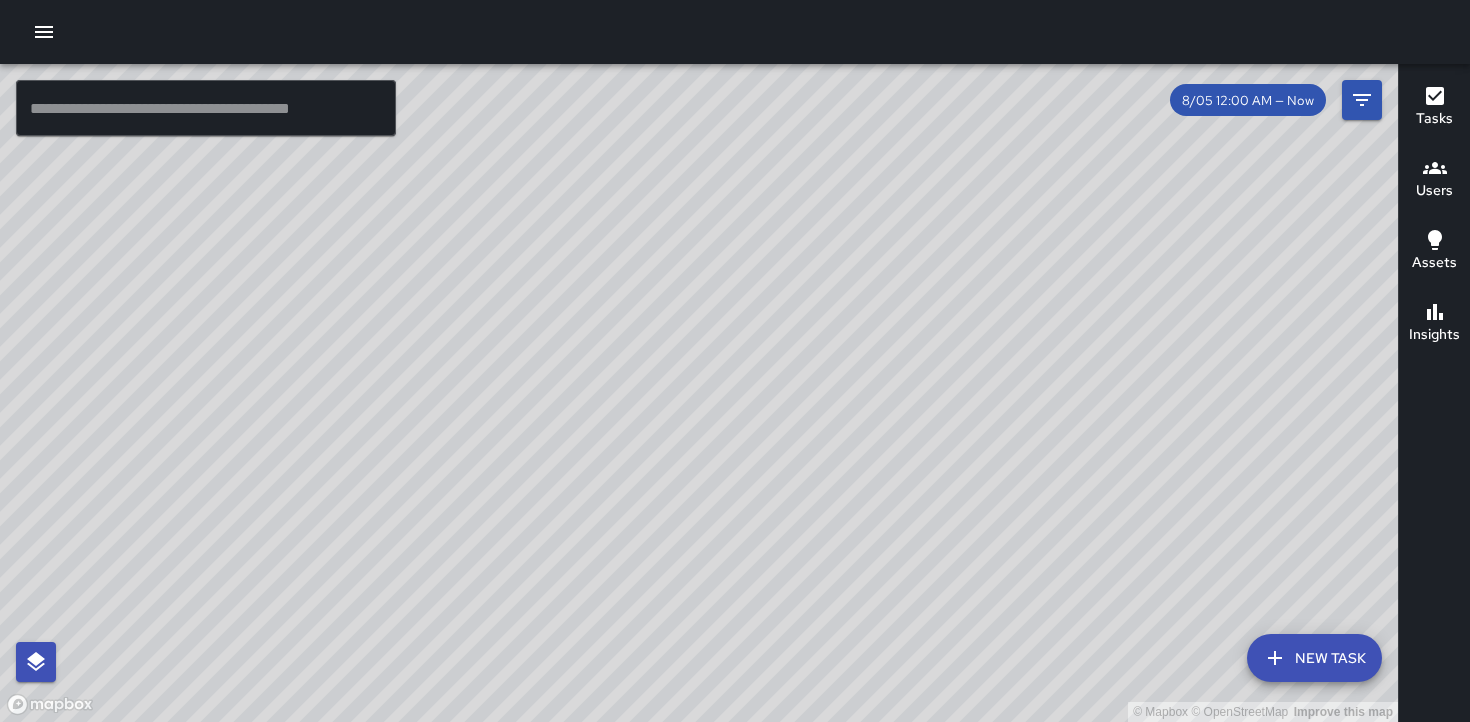 click on "Users" at bounding box center (1434, 191) 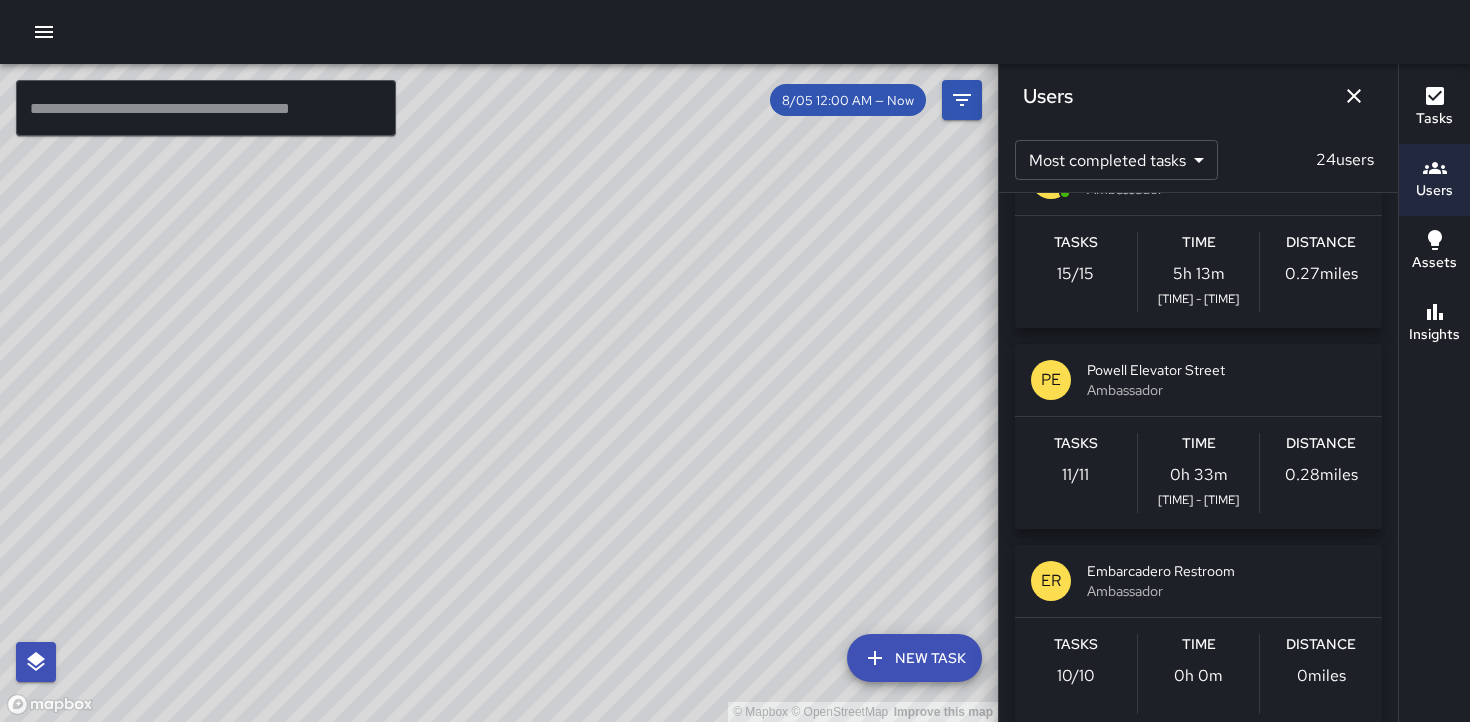scroll, scrollTop: 272, scrollLeft: 0, axis: vertical 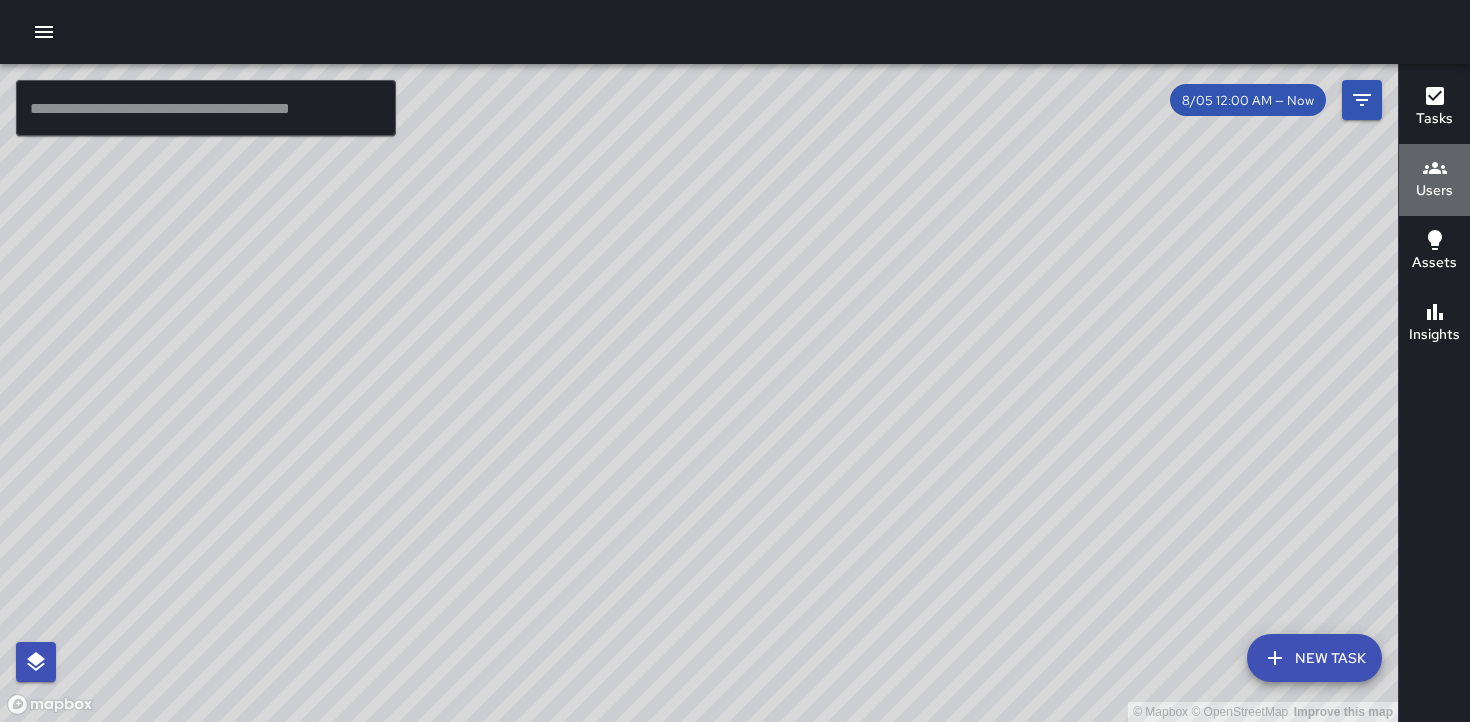 click 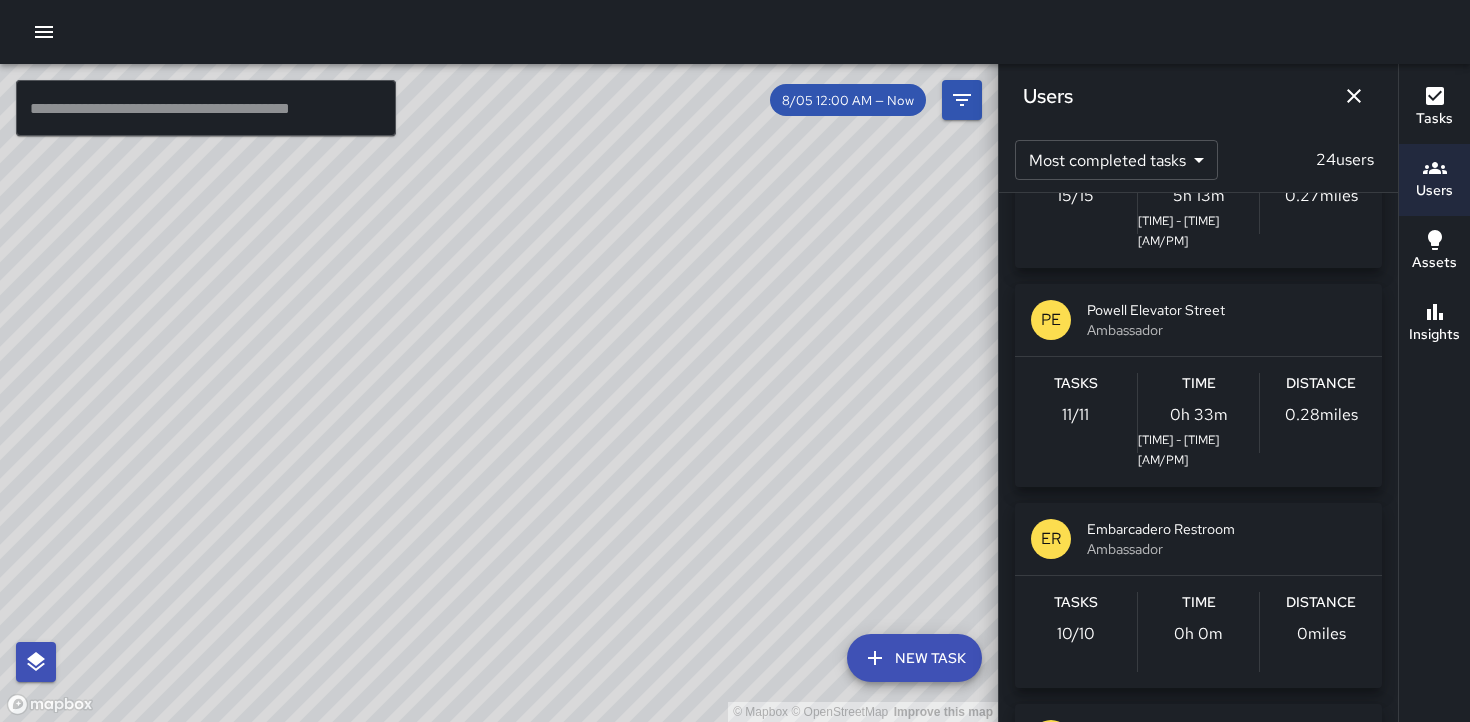 scroll, scrollTop: 346, scrollLeft: 0, axis: vertical 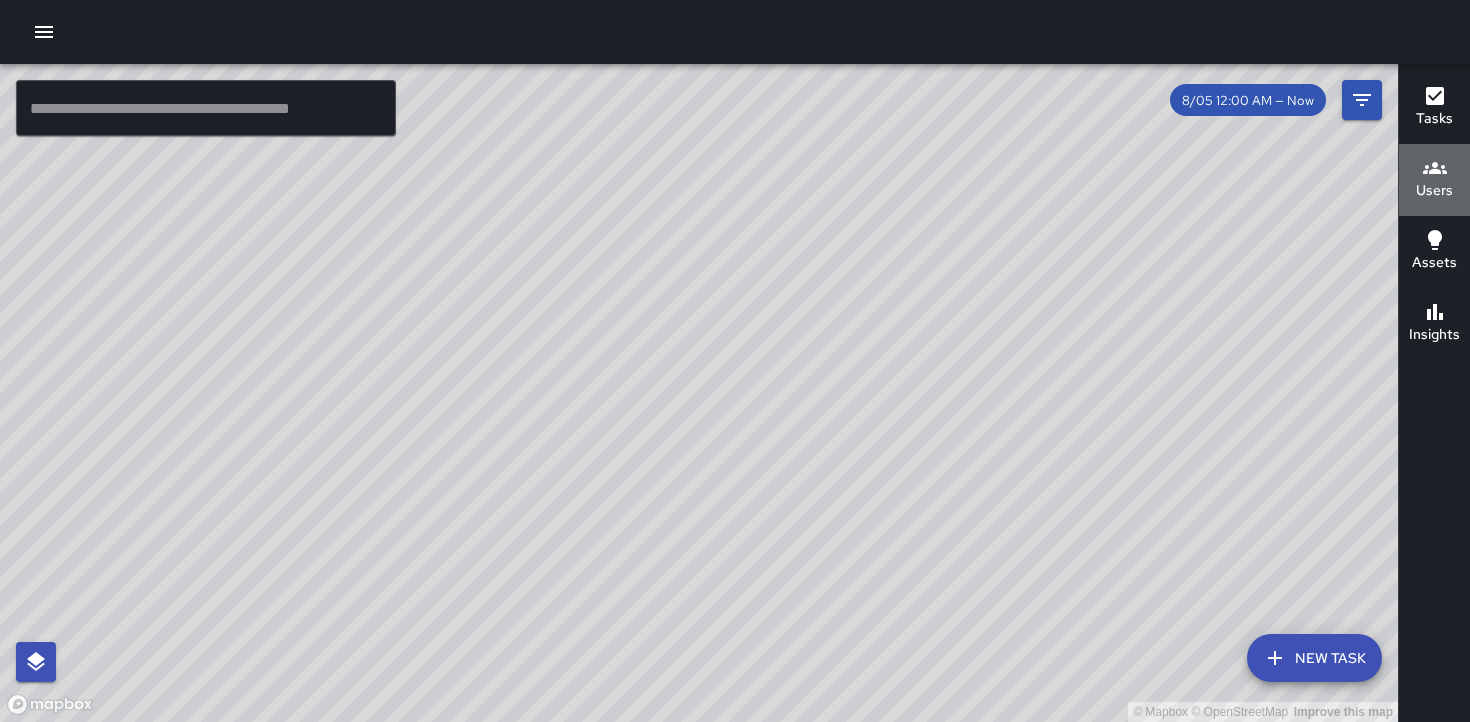 click on "Users" at bounding box center (1434, 191) 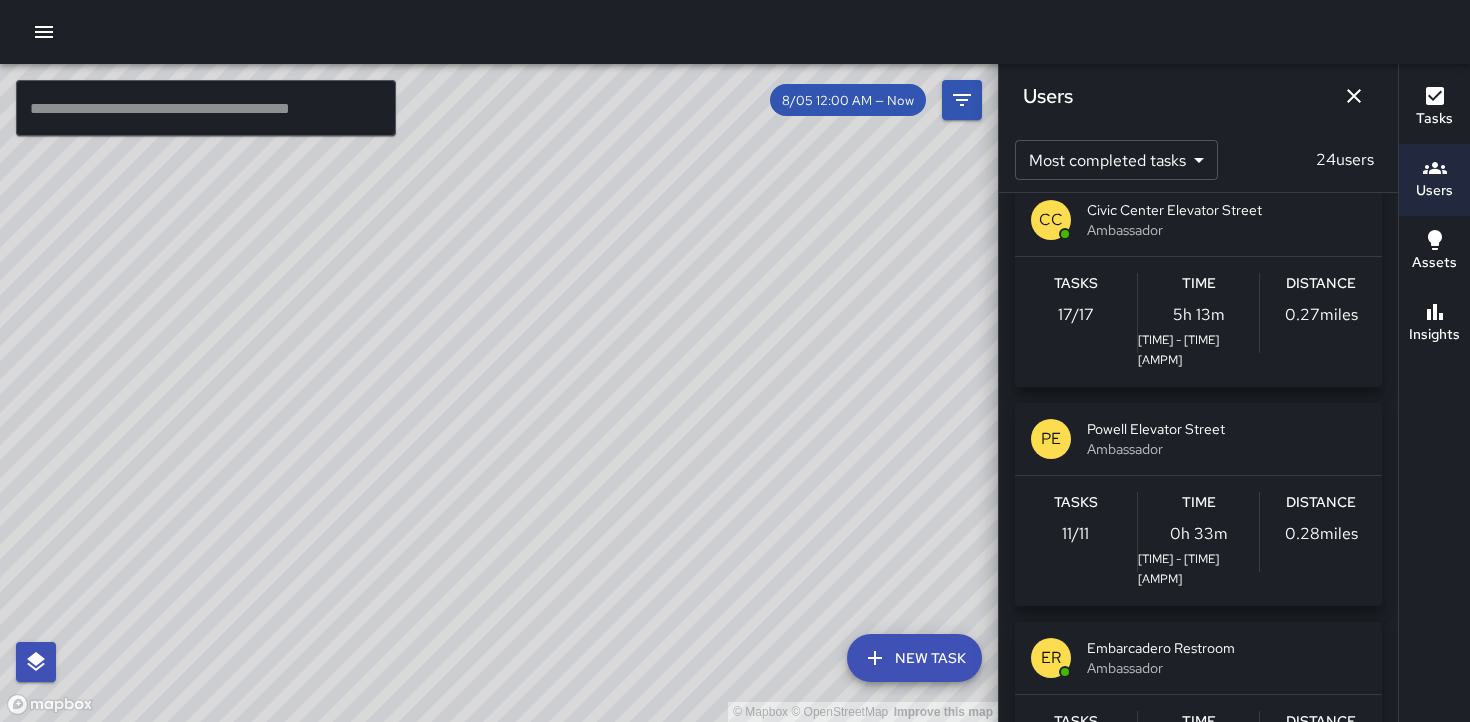 scroll, scrollTop: 225, scrollLeft: 0, axis: vertical 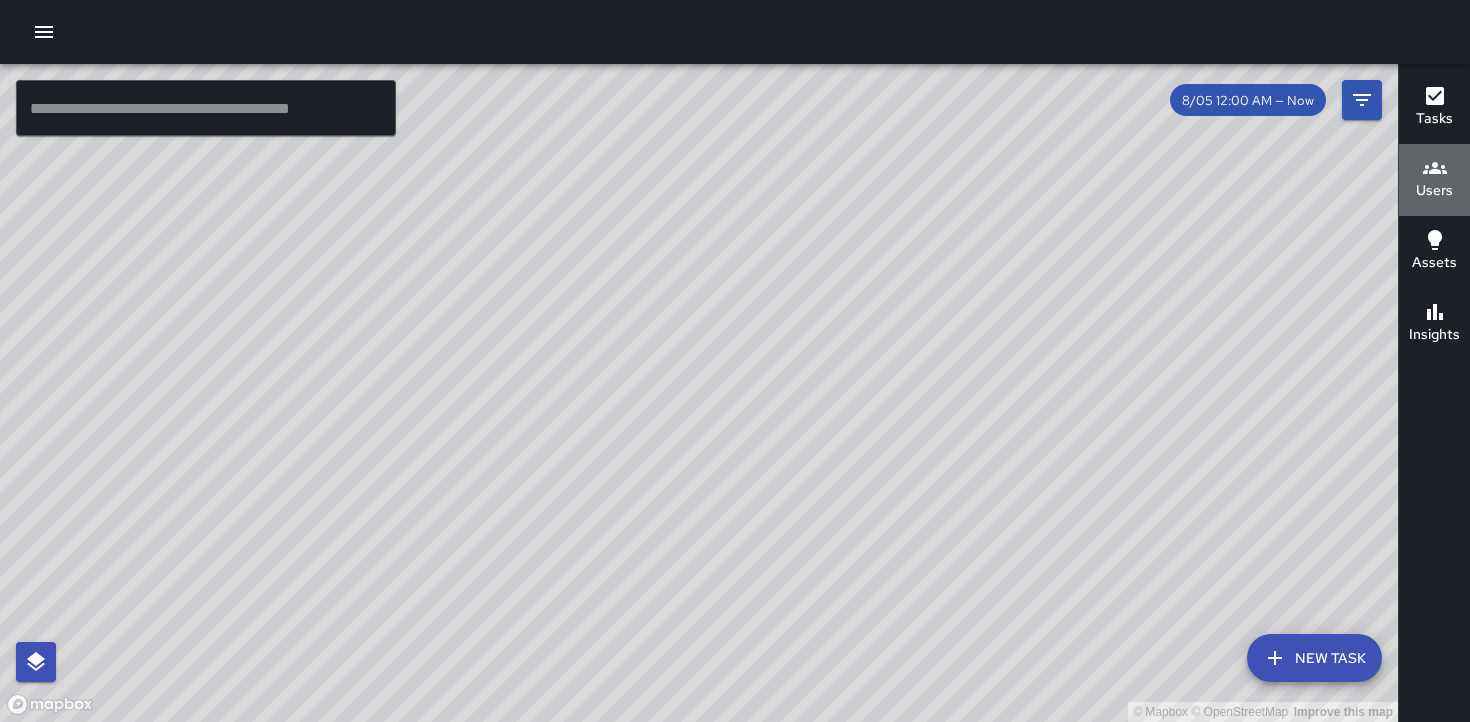 click on "Users" at bounding box center (1434, 191) 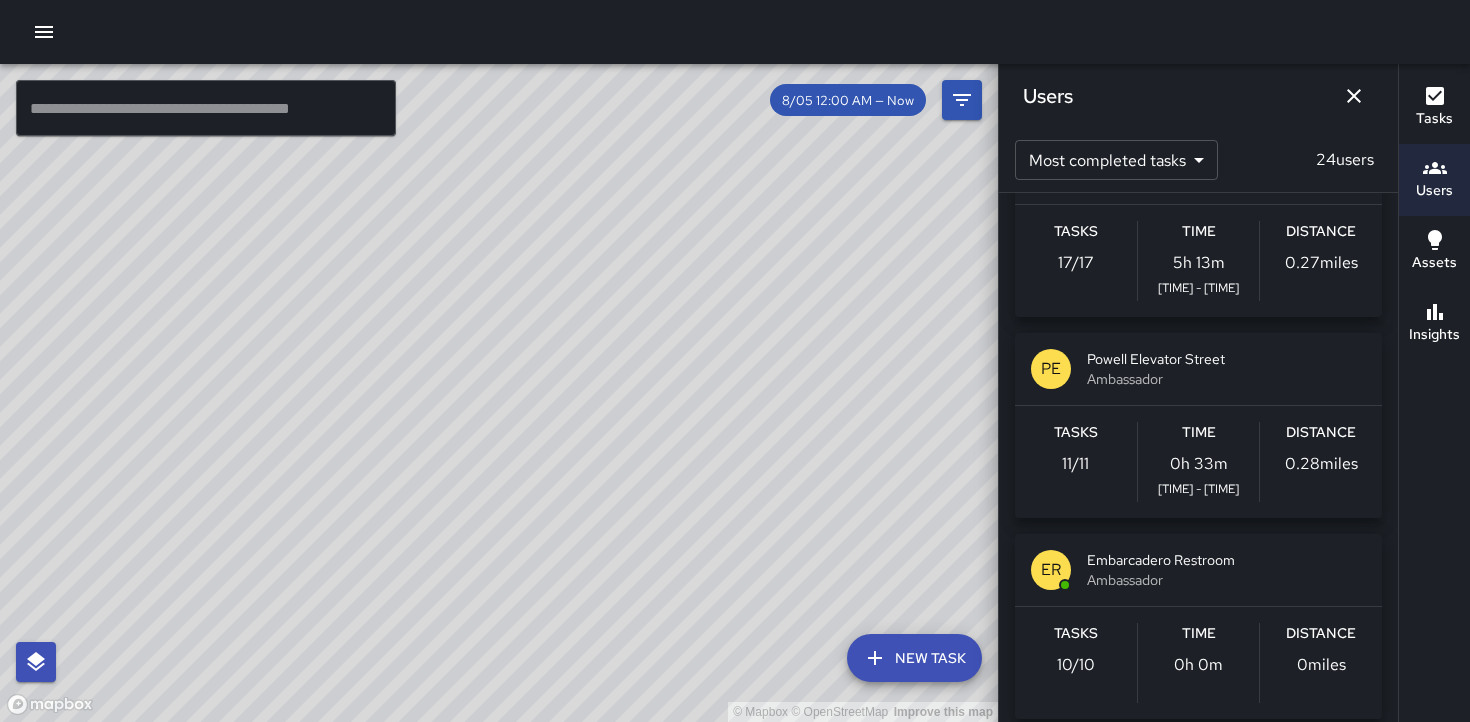 scroll, scrollTop: 241, scrollLeft: 0, axis: vertical 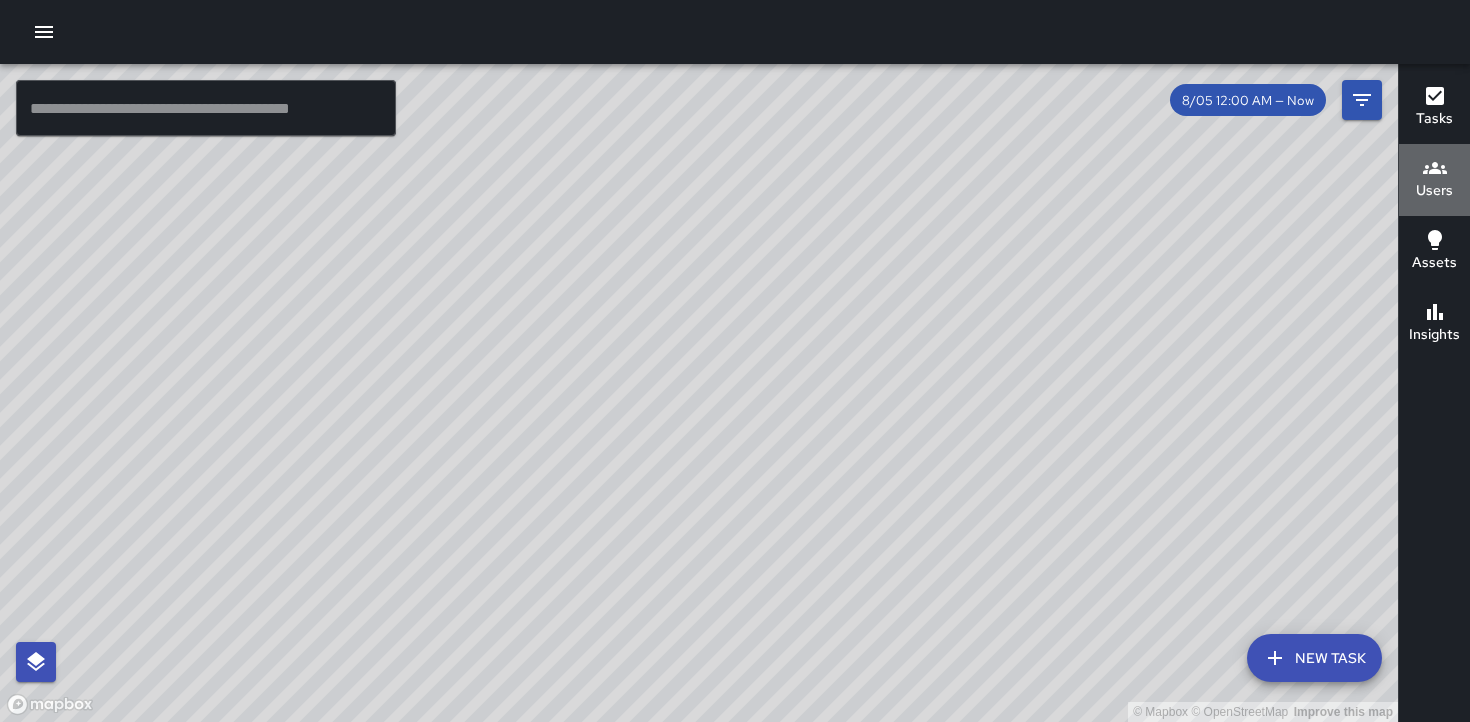 click 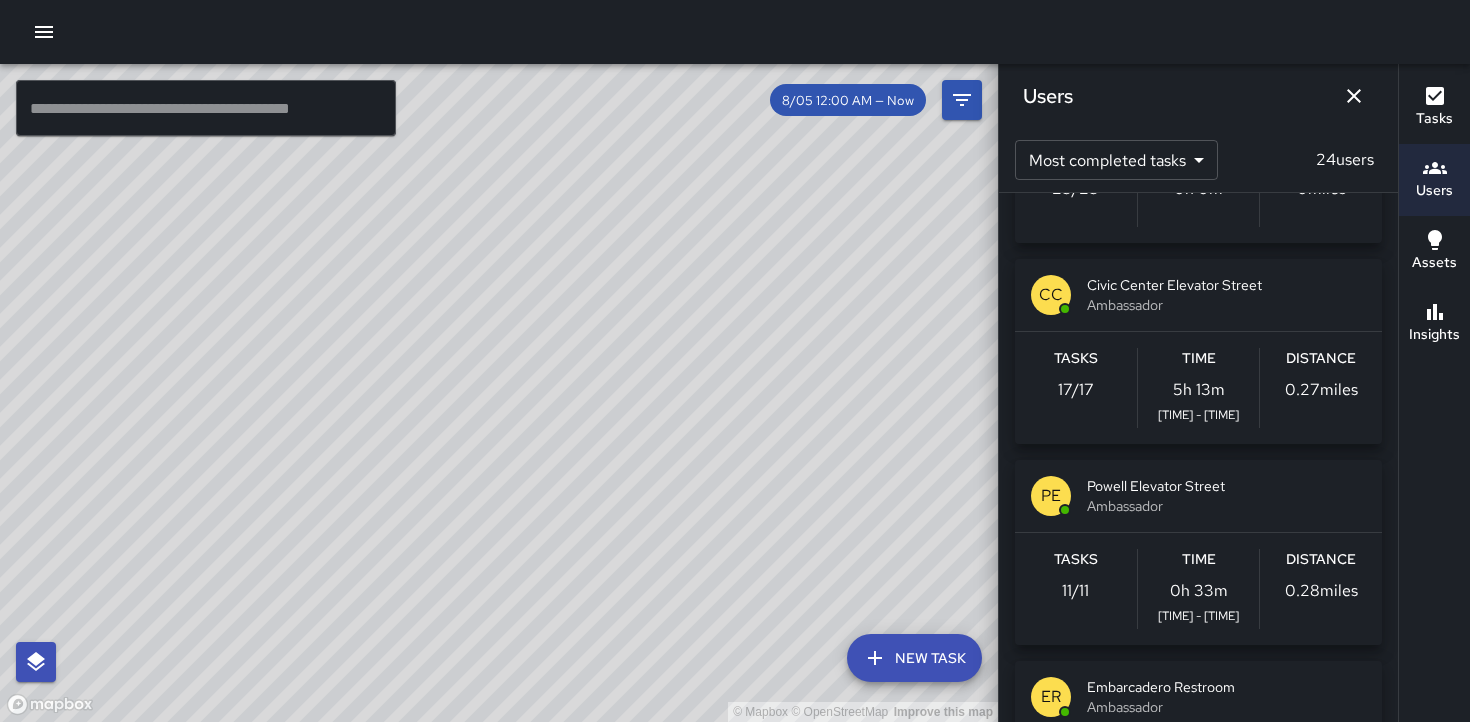 scroll, scrollTop: 153, scrollLeft: 0, axis: vertical 